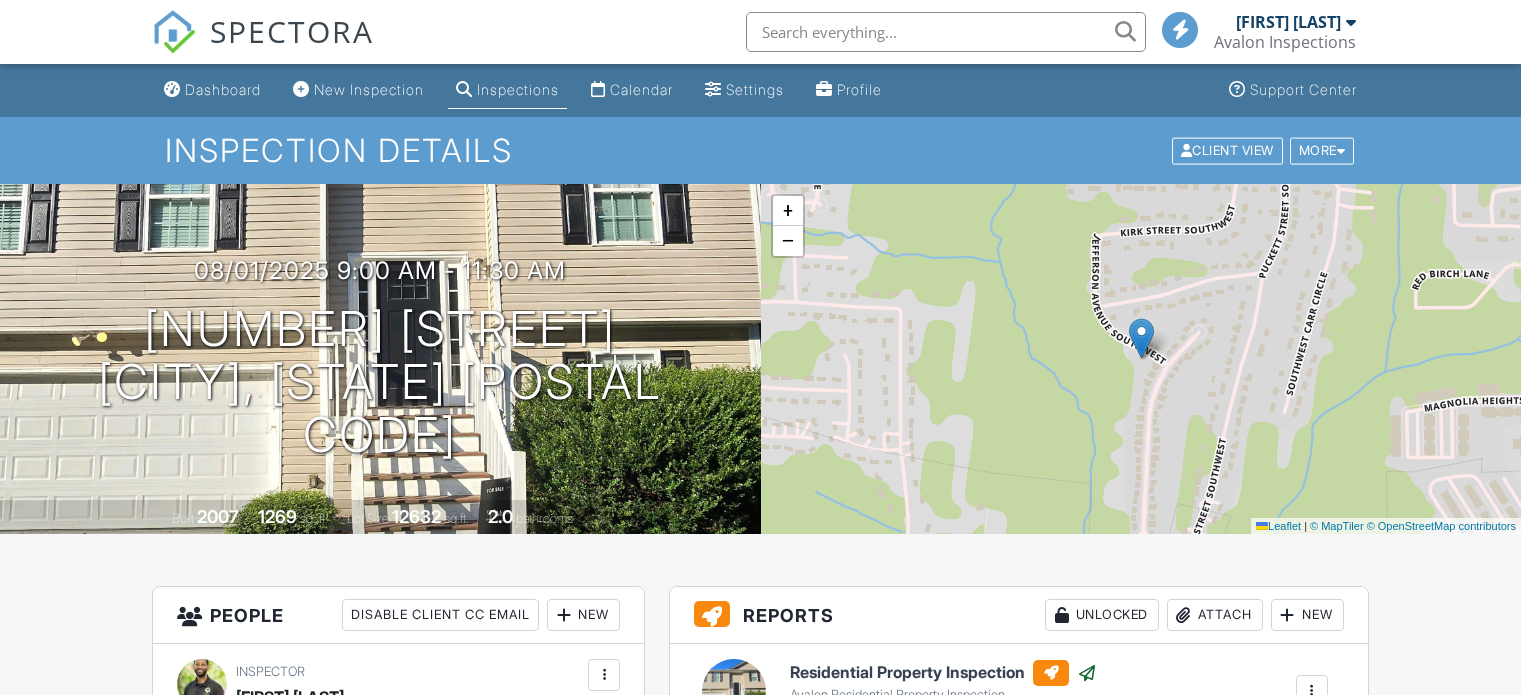scroll, scrollTop: 0, scrollLeft: 0, axis: both 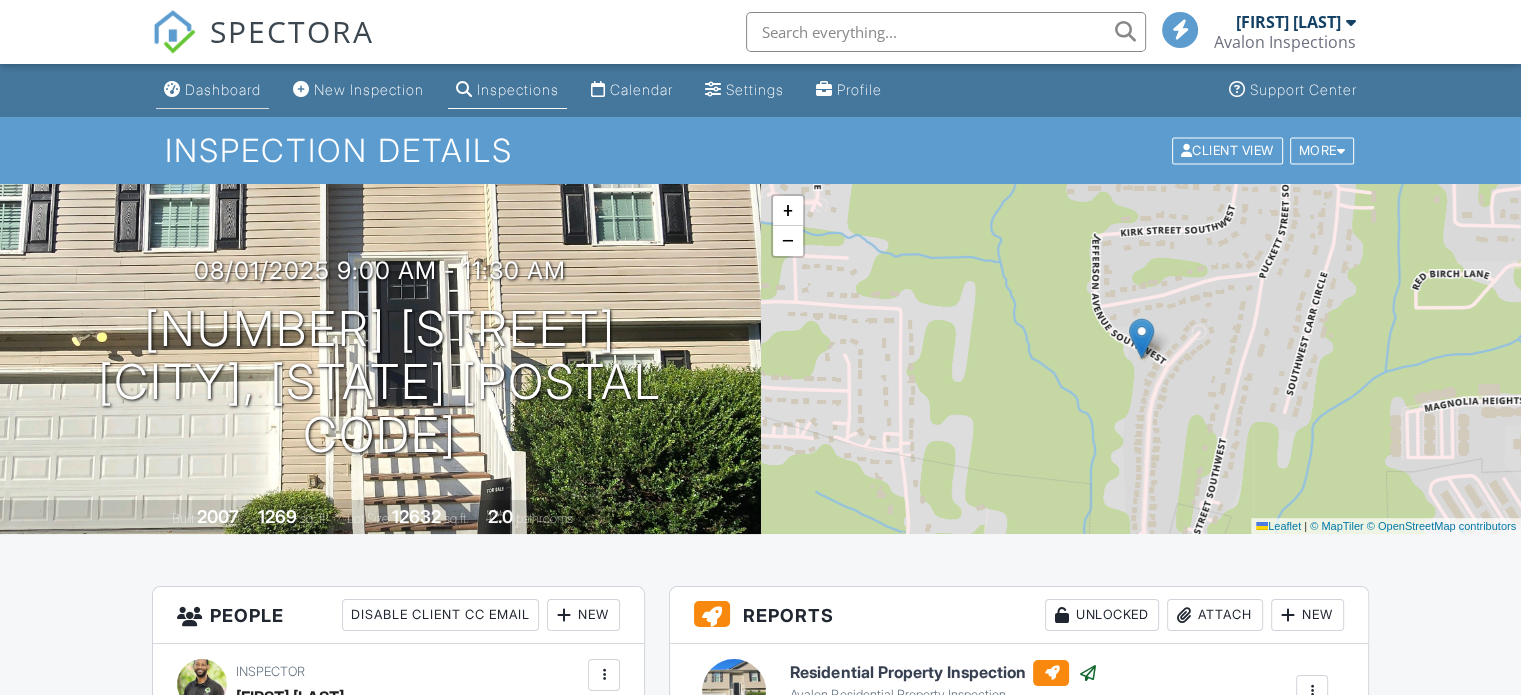 click on "Dashboard" at bounding box center [223, 89] 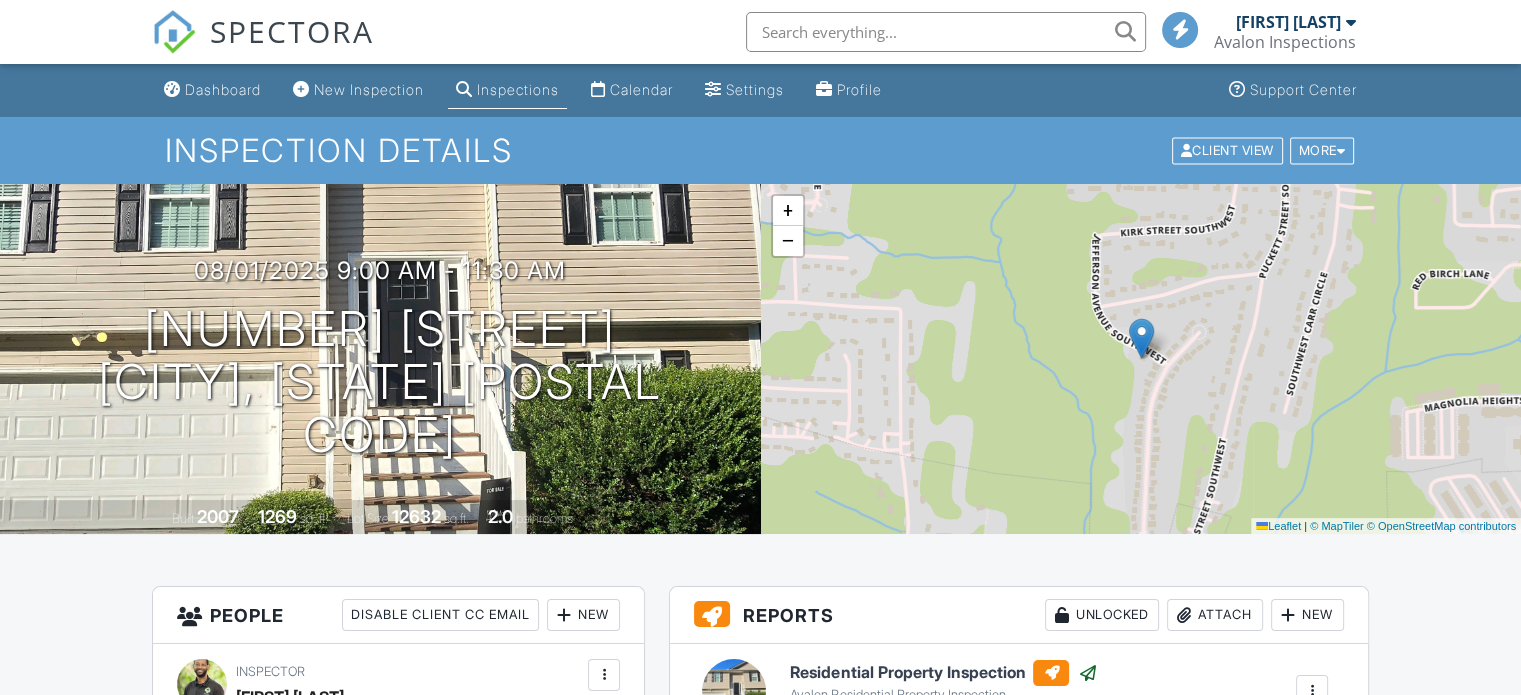 scroll, scrollTop: 0, scrollLeft: 0, axis: both 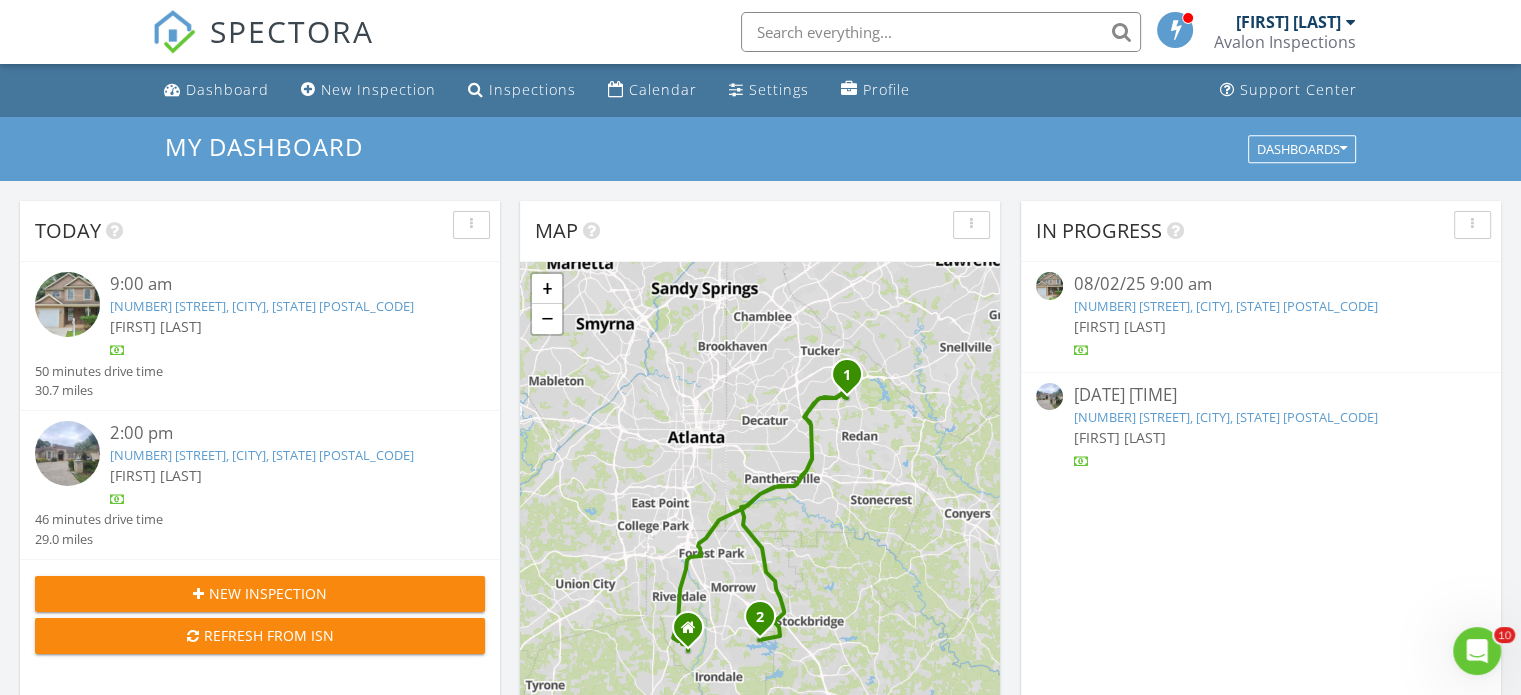 click on "[NUMBER] [STREET], [CITY], [STATE] [POSTAL_CODE]" at bounding box center (262, 306) 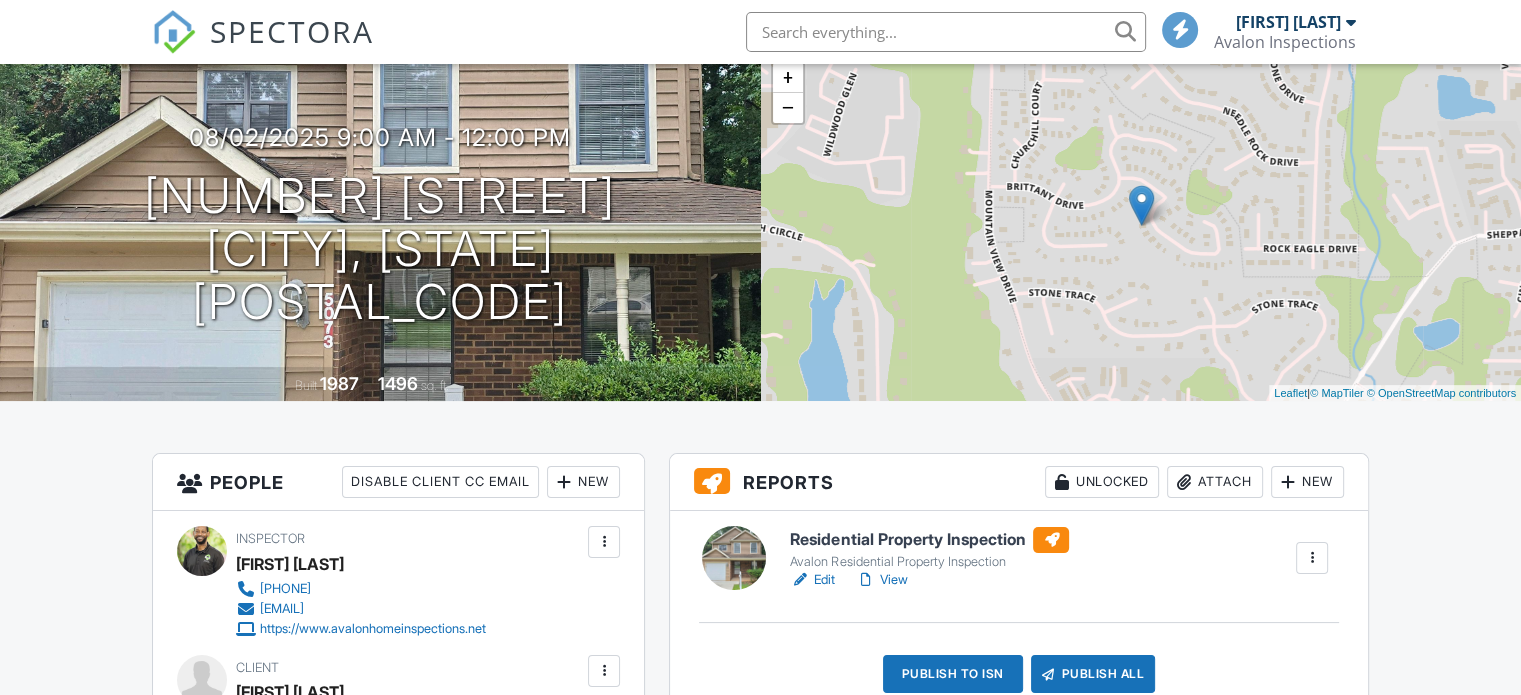 scroll, scrollTop: 500, scrollLeft: 0, axis: vertical 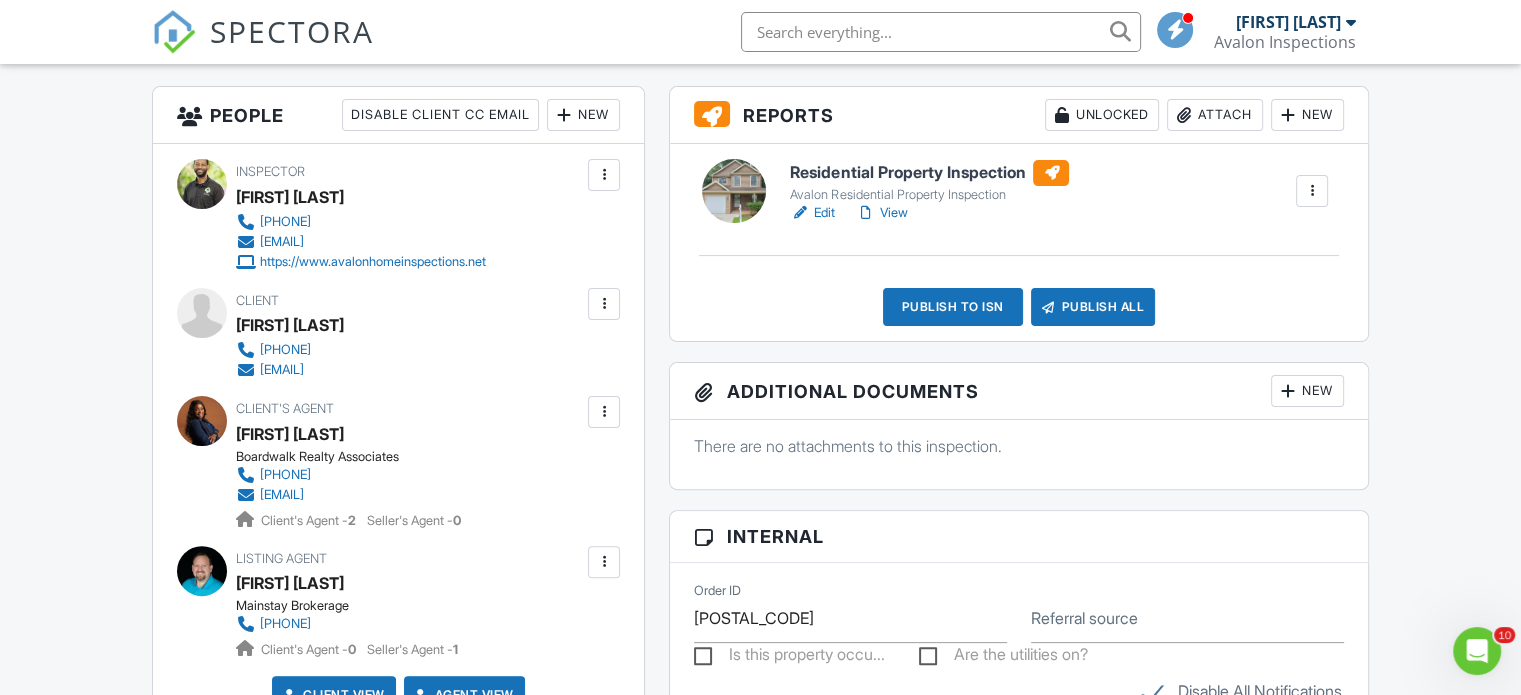 click on "View" at bounding box center (881, 213) 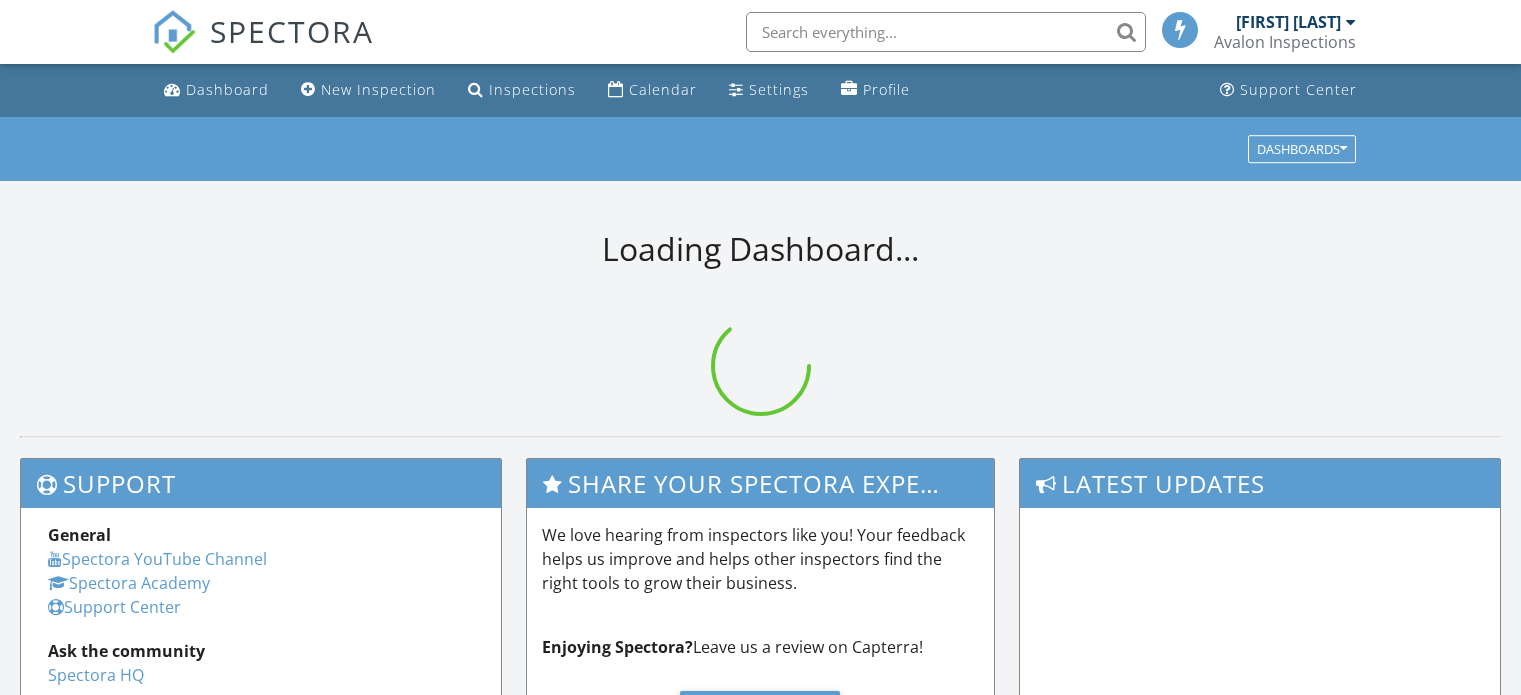 scroll, scrollTop: 0, scrollLeft: 0, axis: both 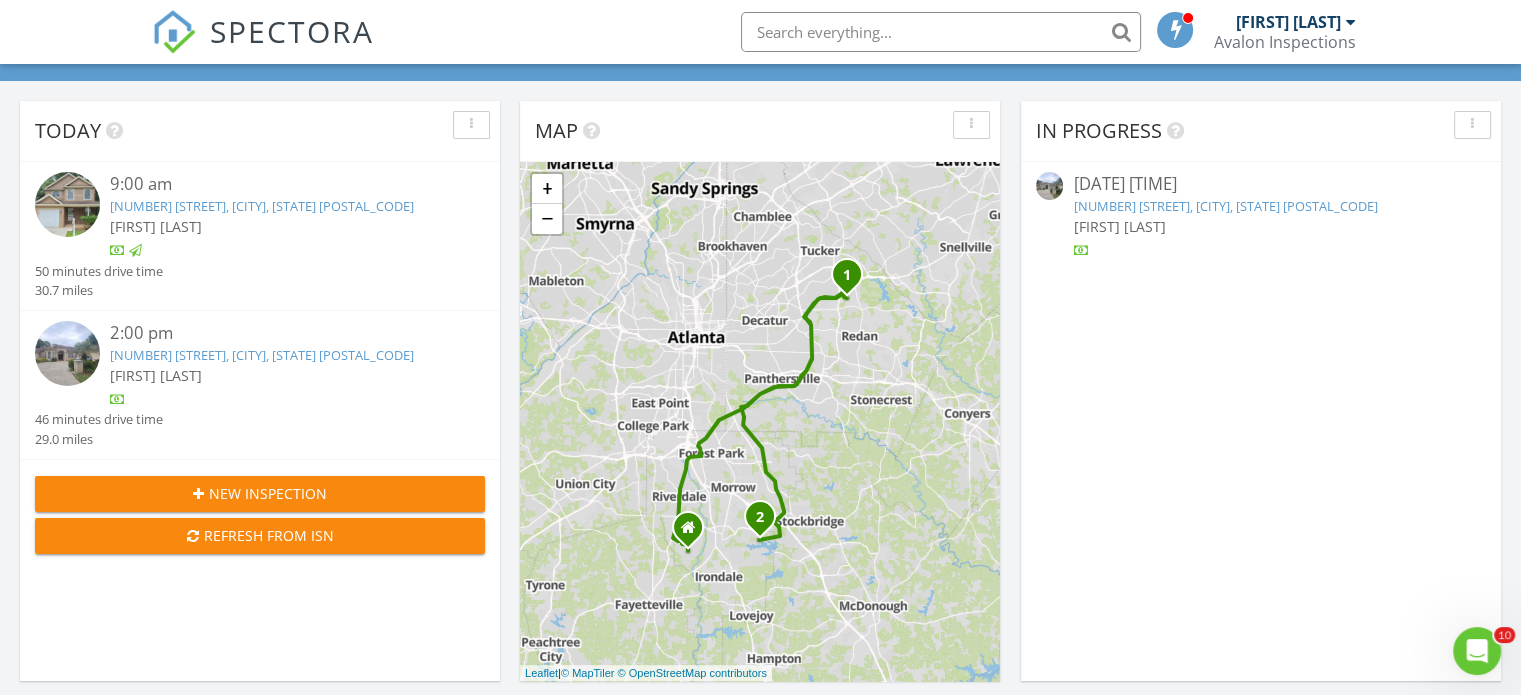 click at bounding box center (67, 353) 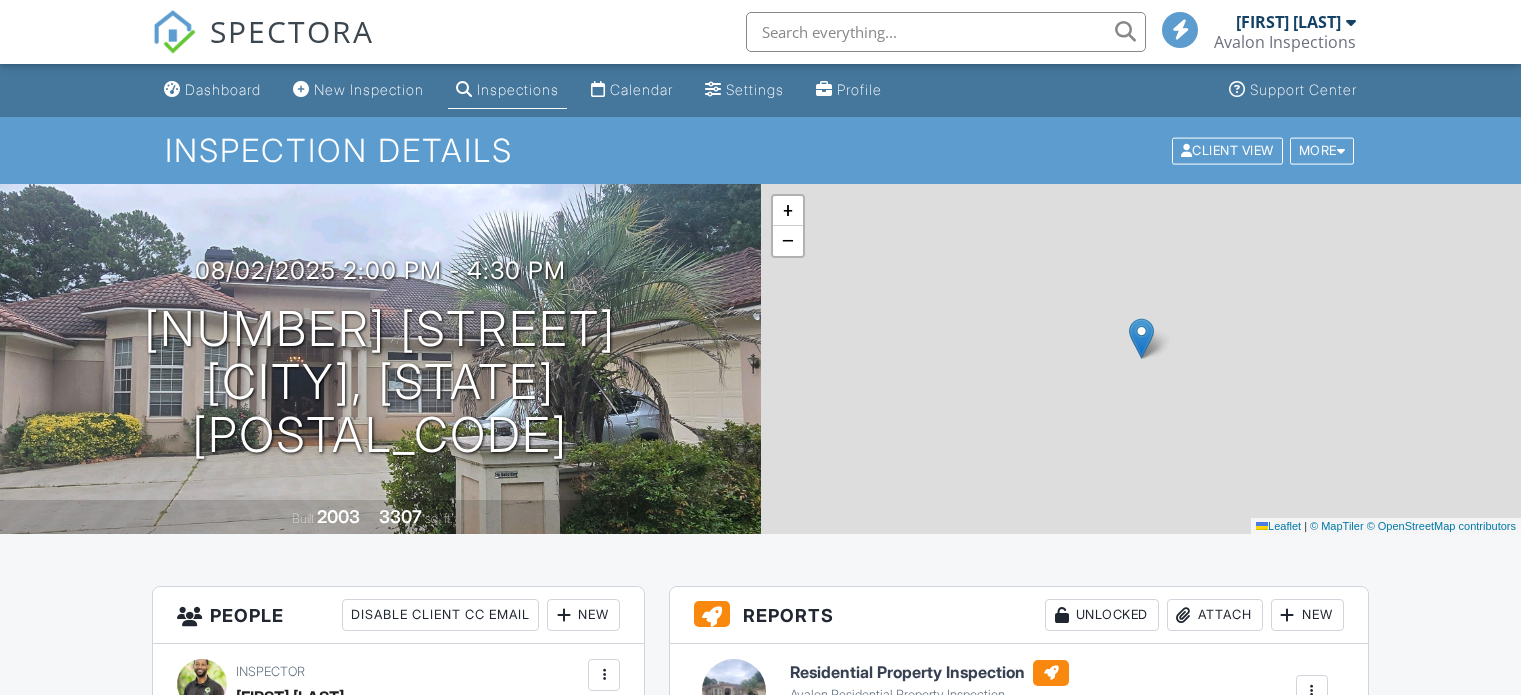 scroll, scrollTop: 0, scrollLeft: 0, axis: both 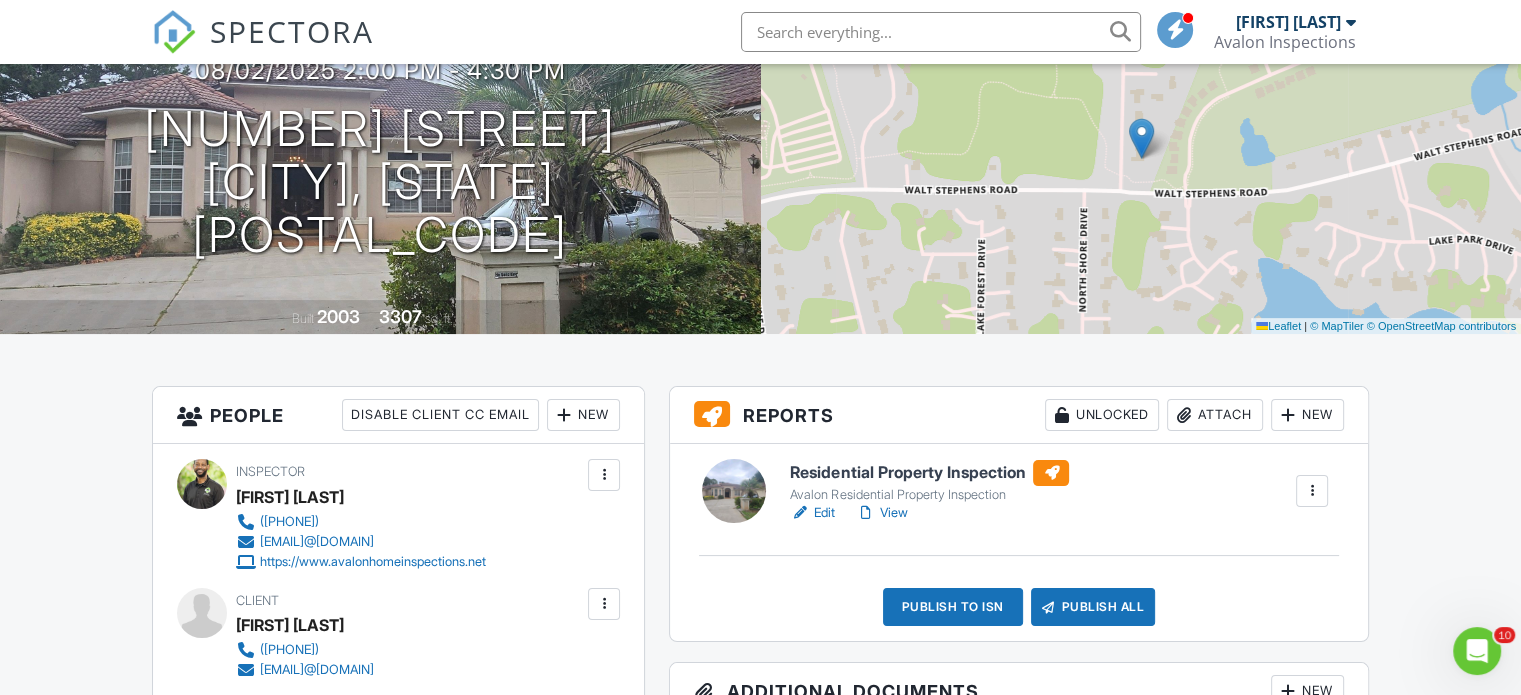 click on "View" at bounding box center (881, 513) 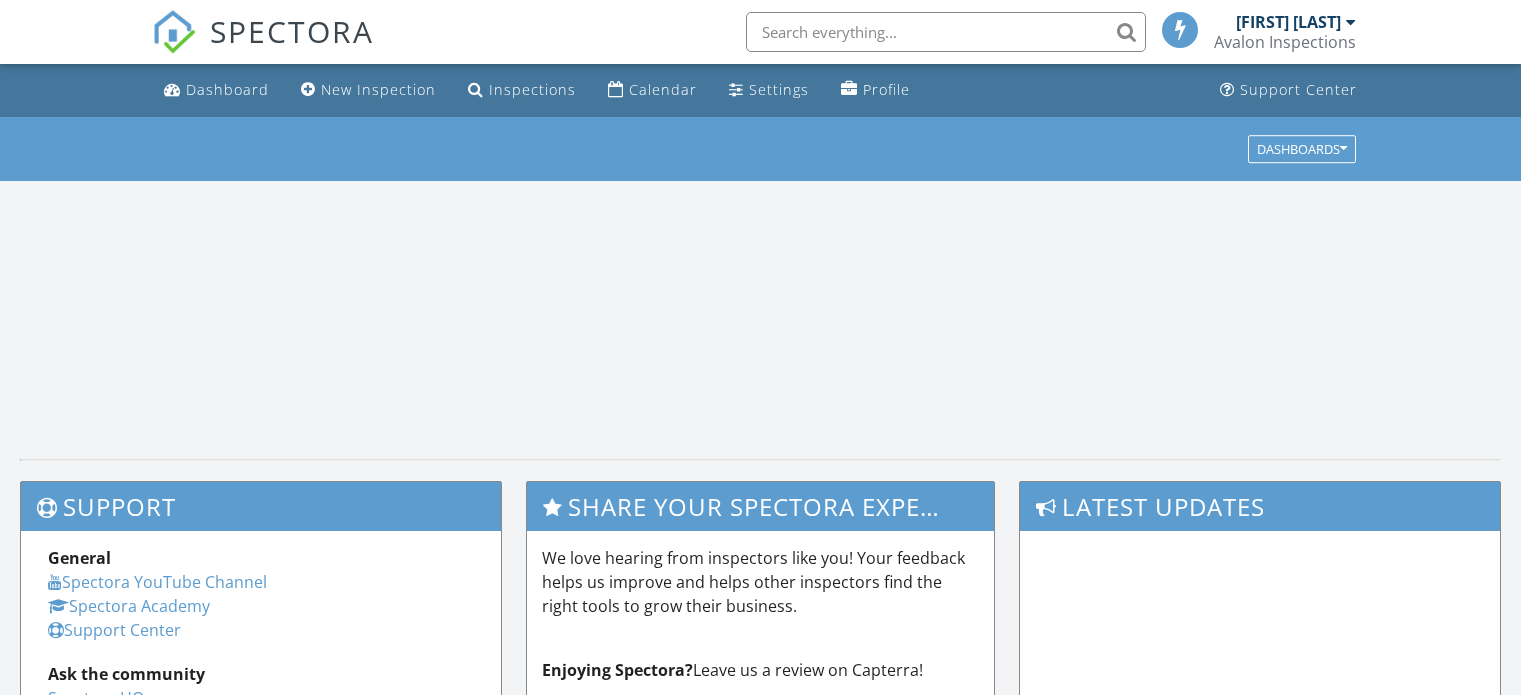 scroll, scrollTop: 0, scrollLeft: 0, axis: both 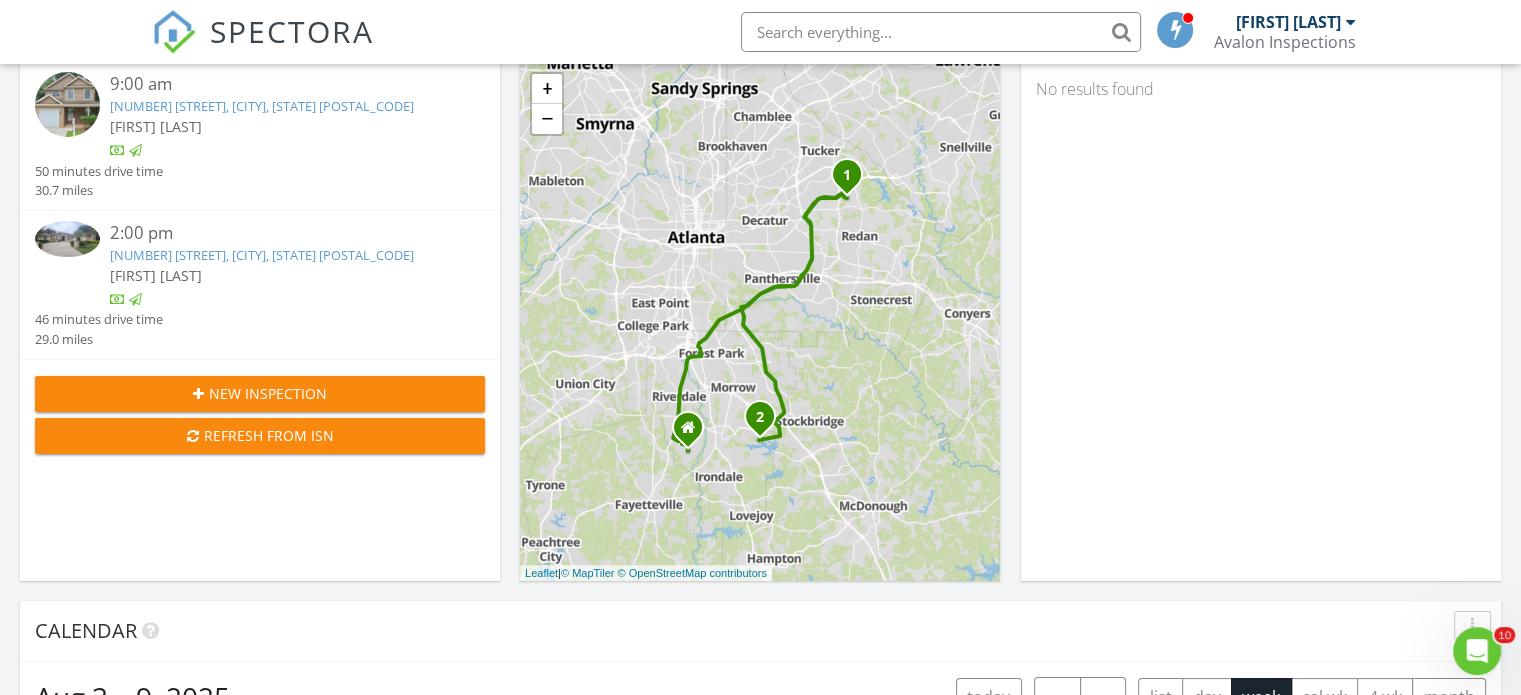 click at bounding box center (67, 239) 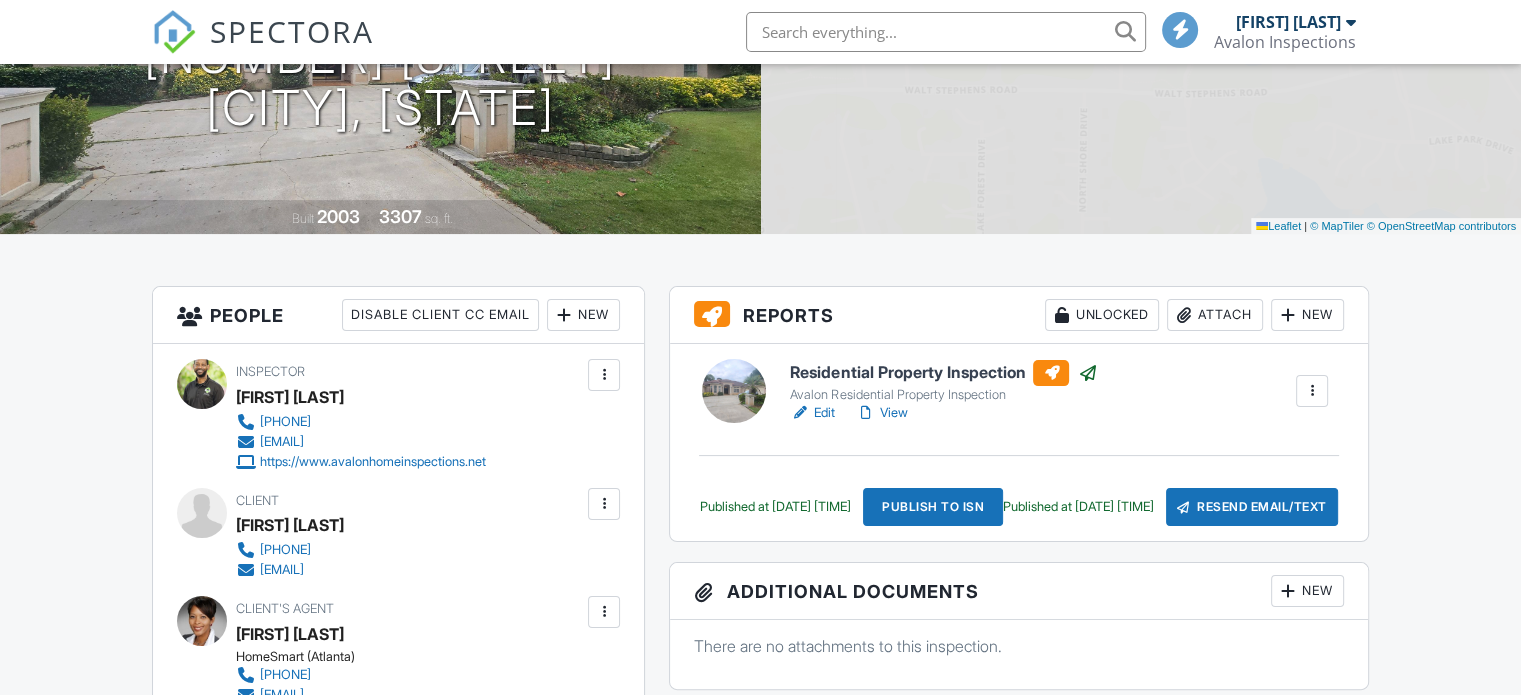 scroll, scrollTop: 300, scrollLeft: 0, axis: vertical 